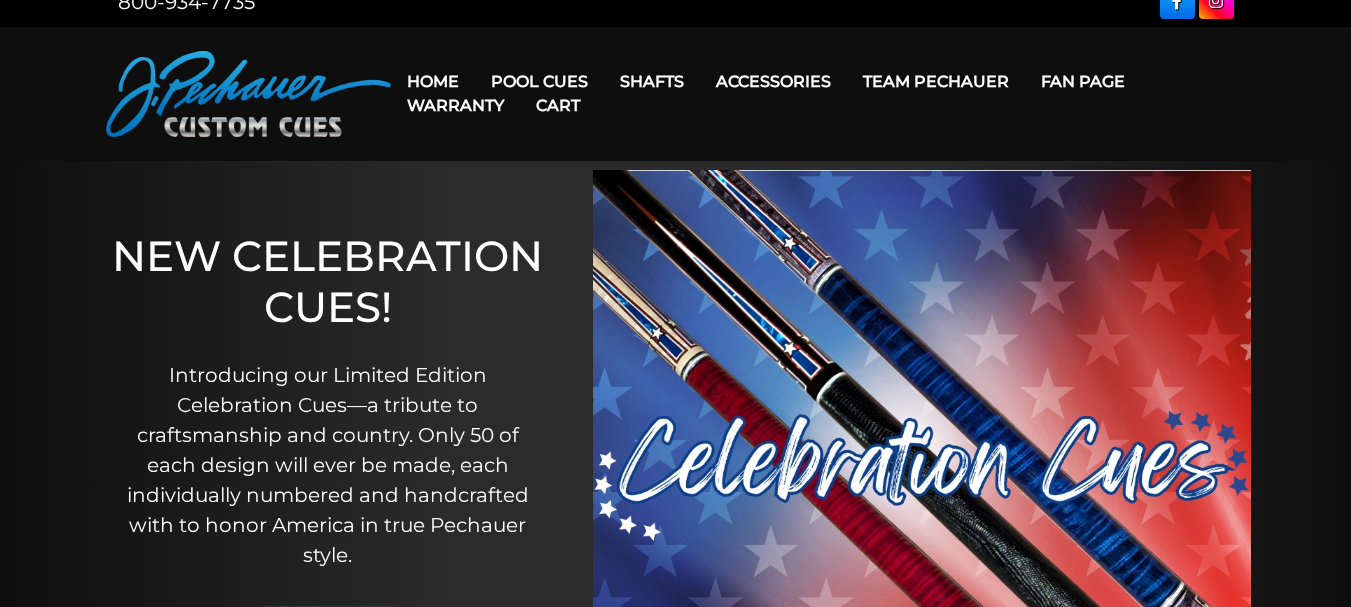 scroll, scrollTop: 0, scrollLeft: 0, axis: both 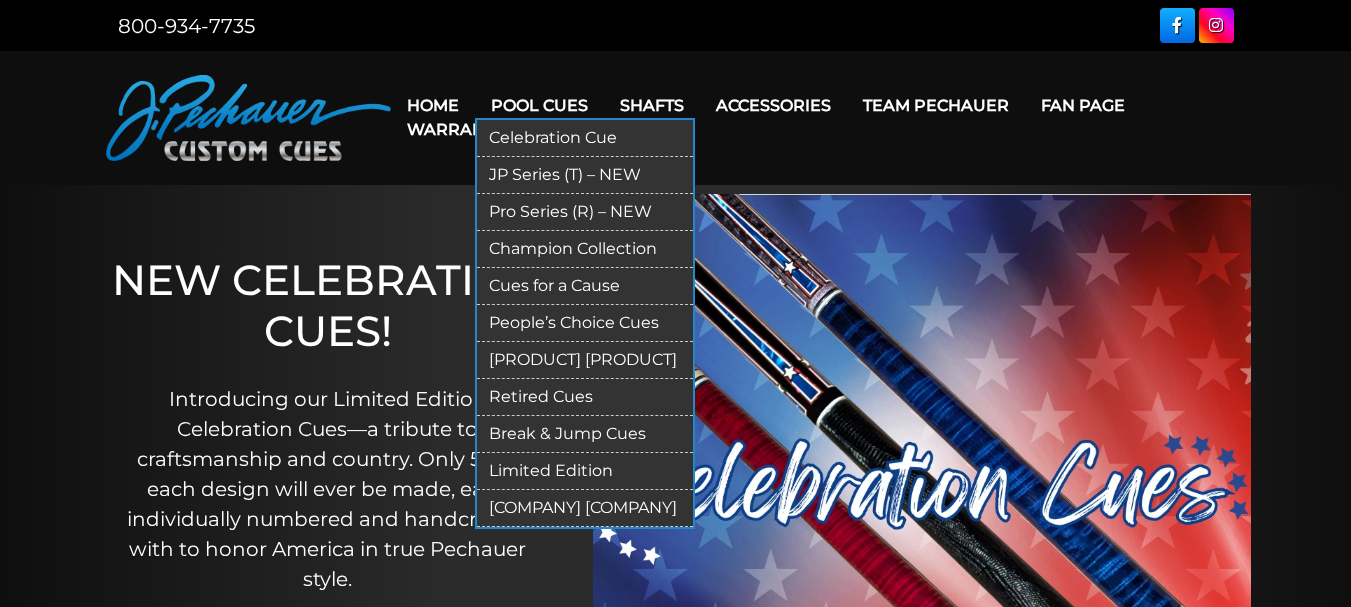 click on "Pool Cues" at bounding box center (539, 105) 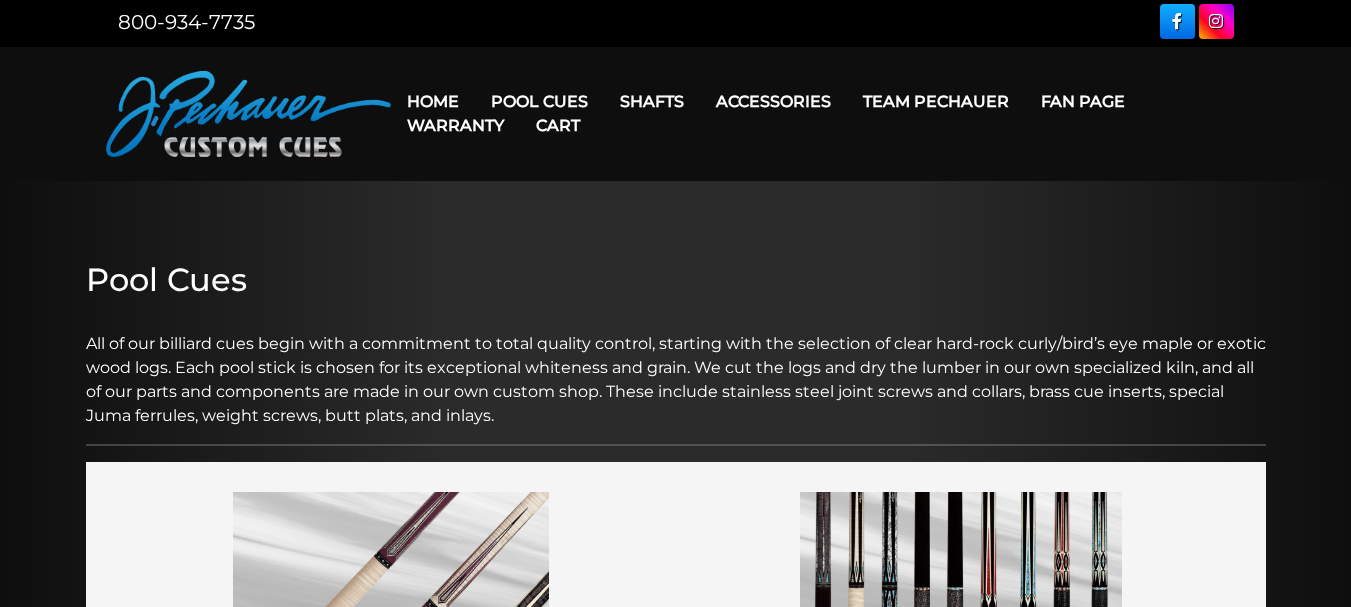 scroll, scrollTop: 0, scrollLeft: 0, axis: both 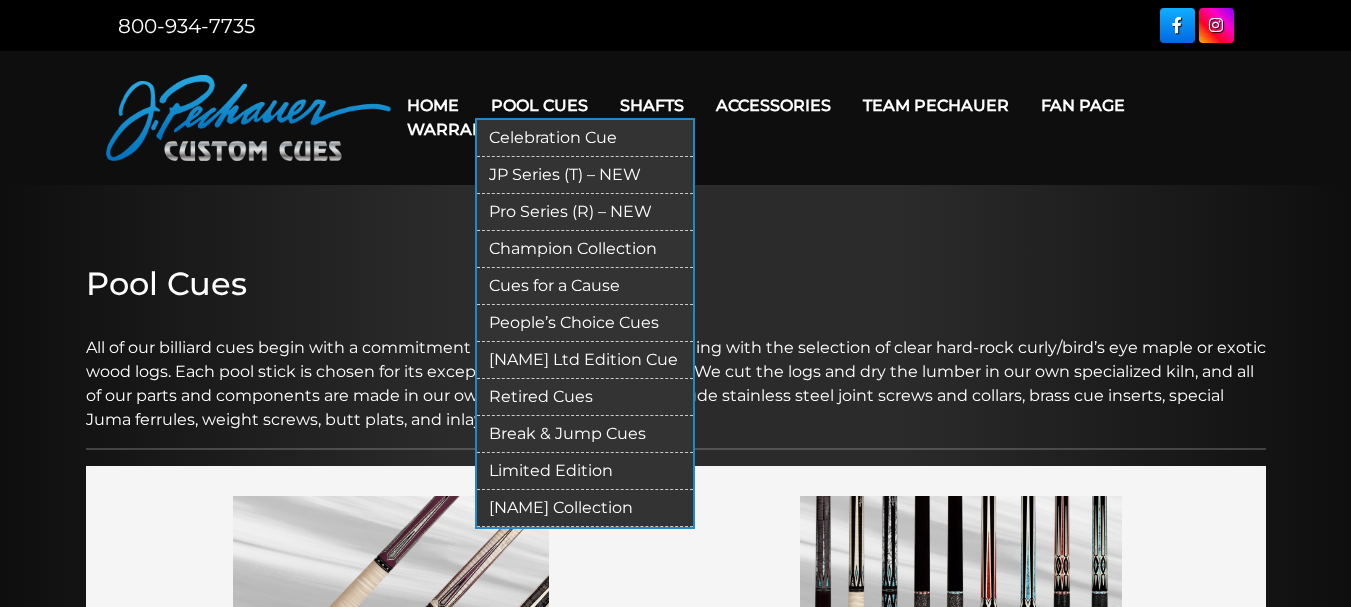 click on "Celebration Cue" at bounding box center [585, 138] 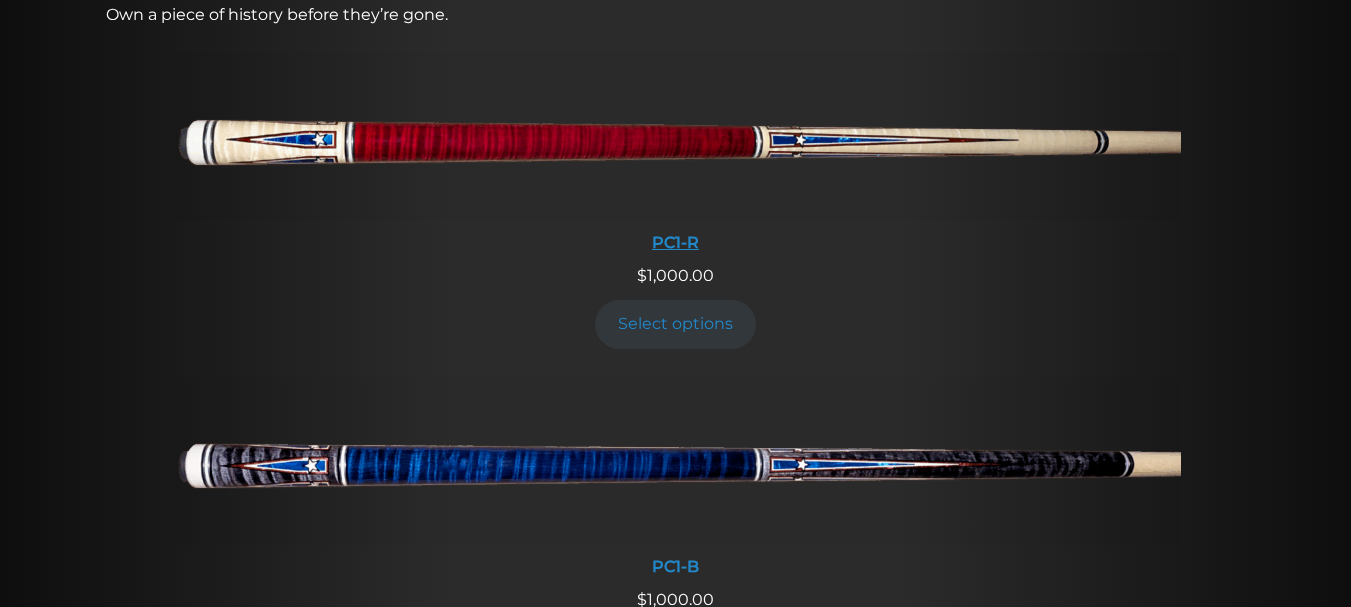 scroll, scrollTop: 743, scrollLeft: 0, axis: vertical 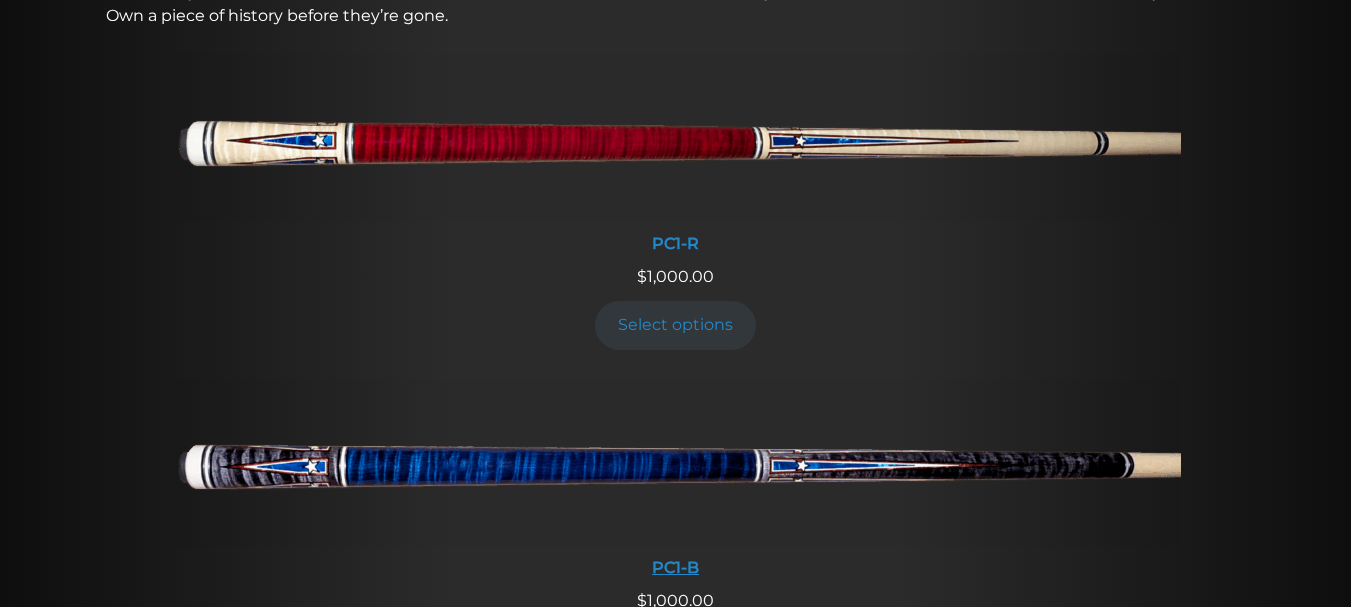 click at bounding box center [676, 462] 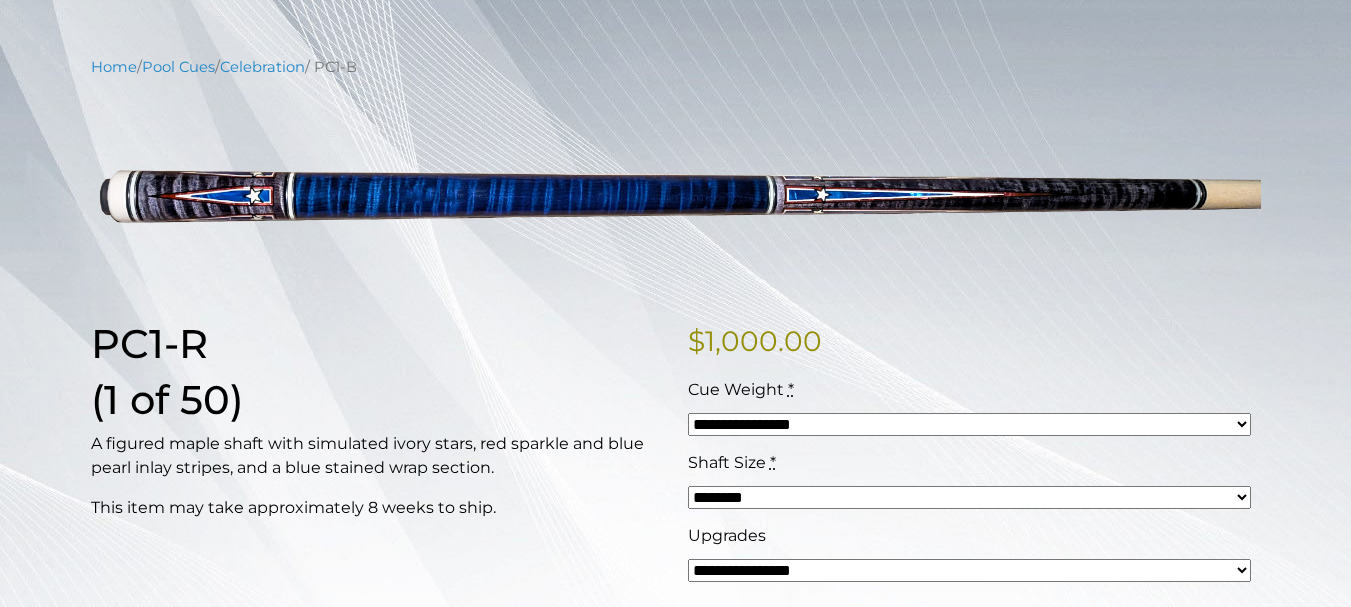 scroll, scrollTop: 200, scrollLeft: 0, axis: vertical 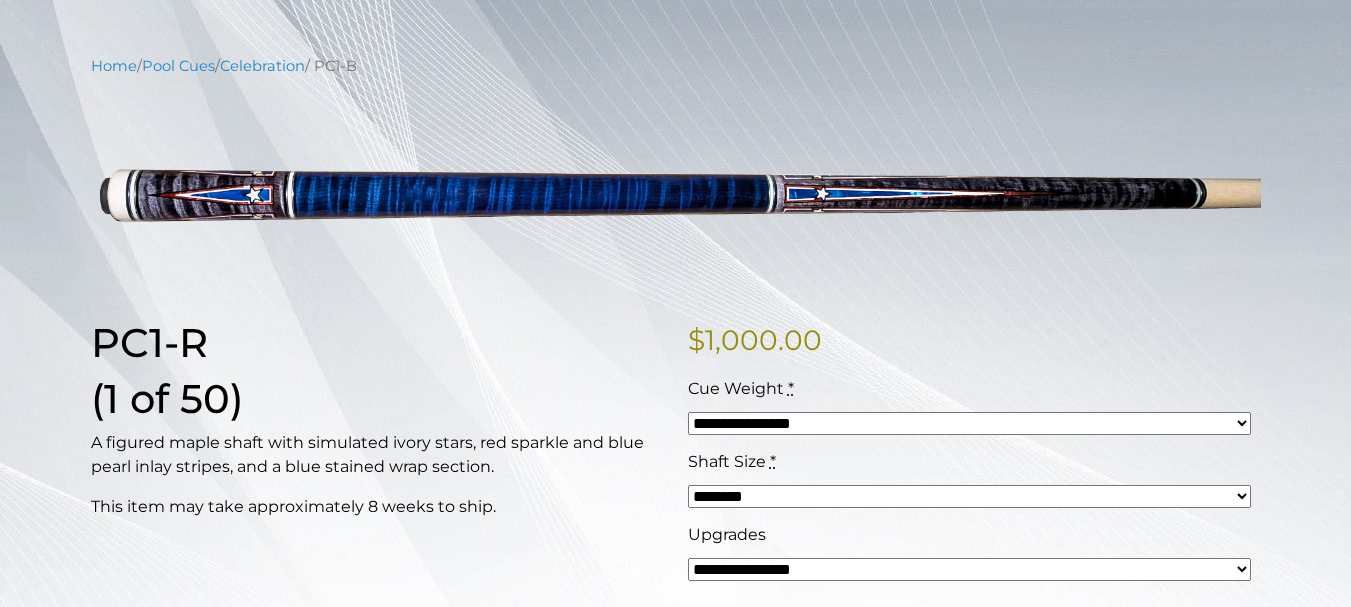 click on "**********" at bounding box center (969, 423) 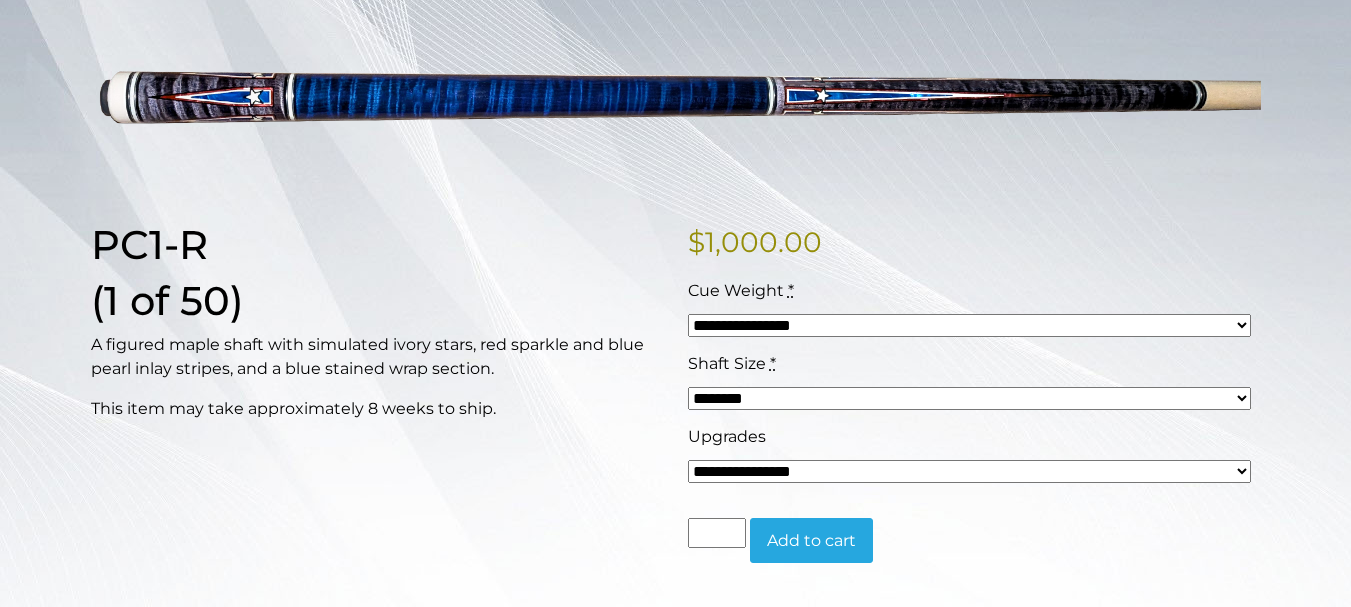 scroll, scrollTop: 300, scrollLeft: 0, axis: vertical 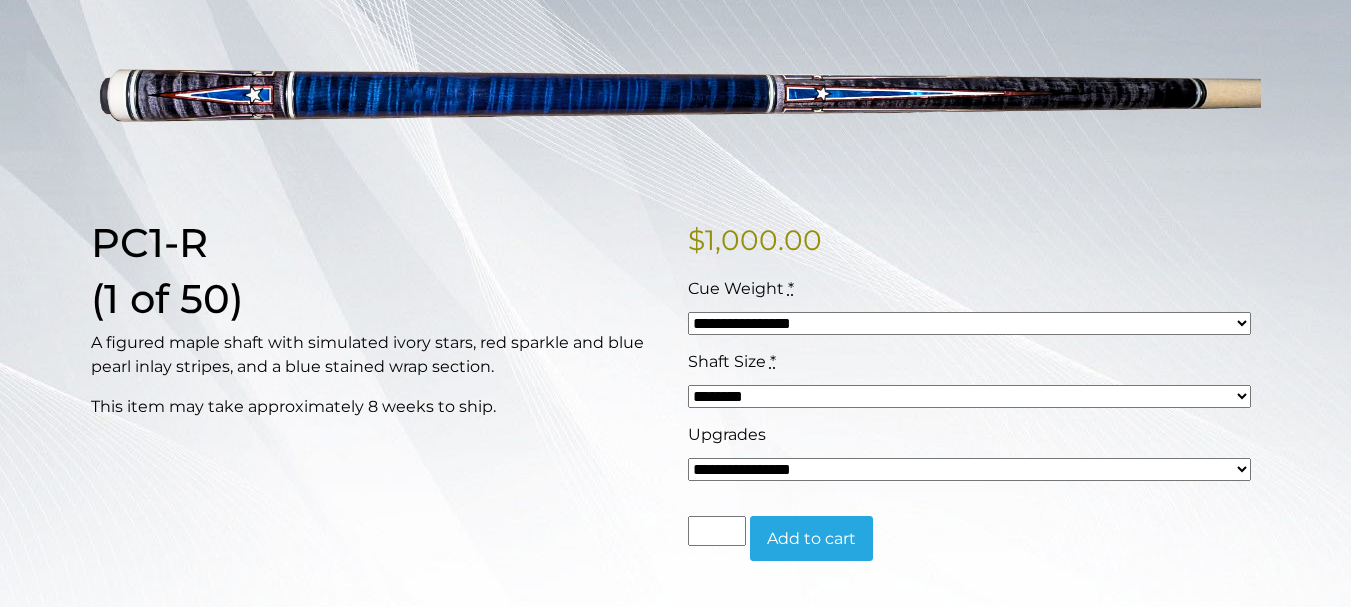 click on "**********" at bounding box center [969, 323] 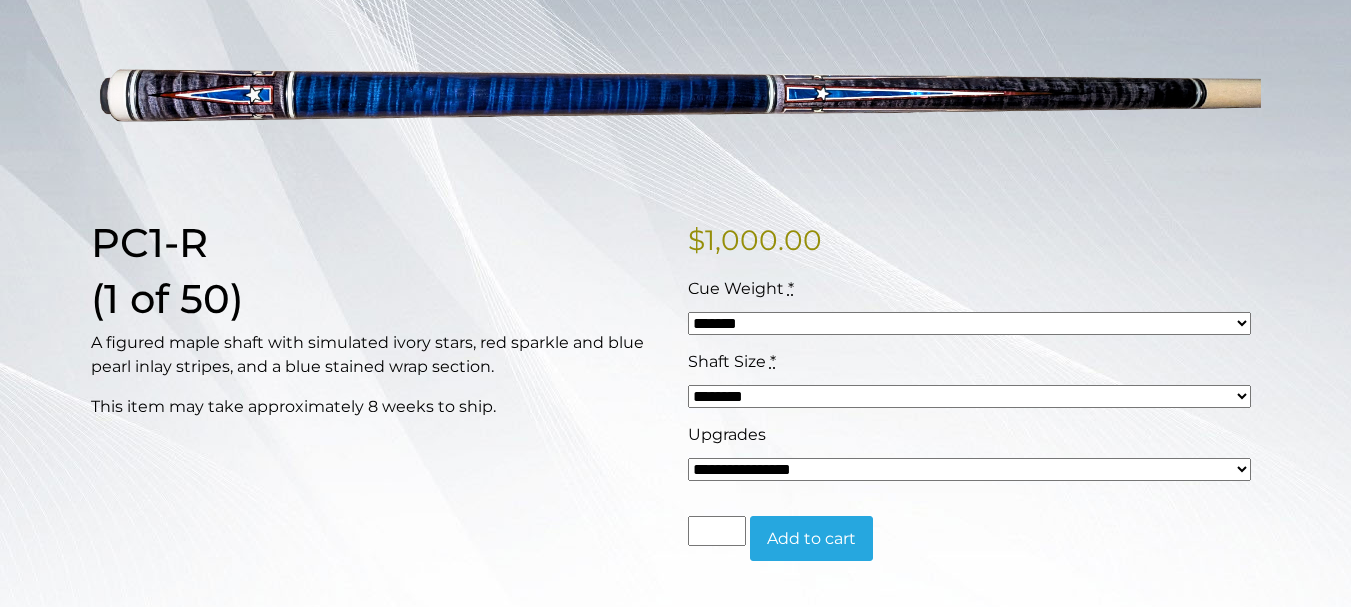 click on "**********" at bounding box center [969, 323] 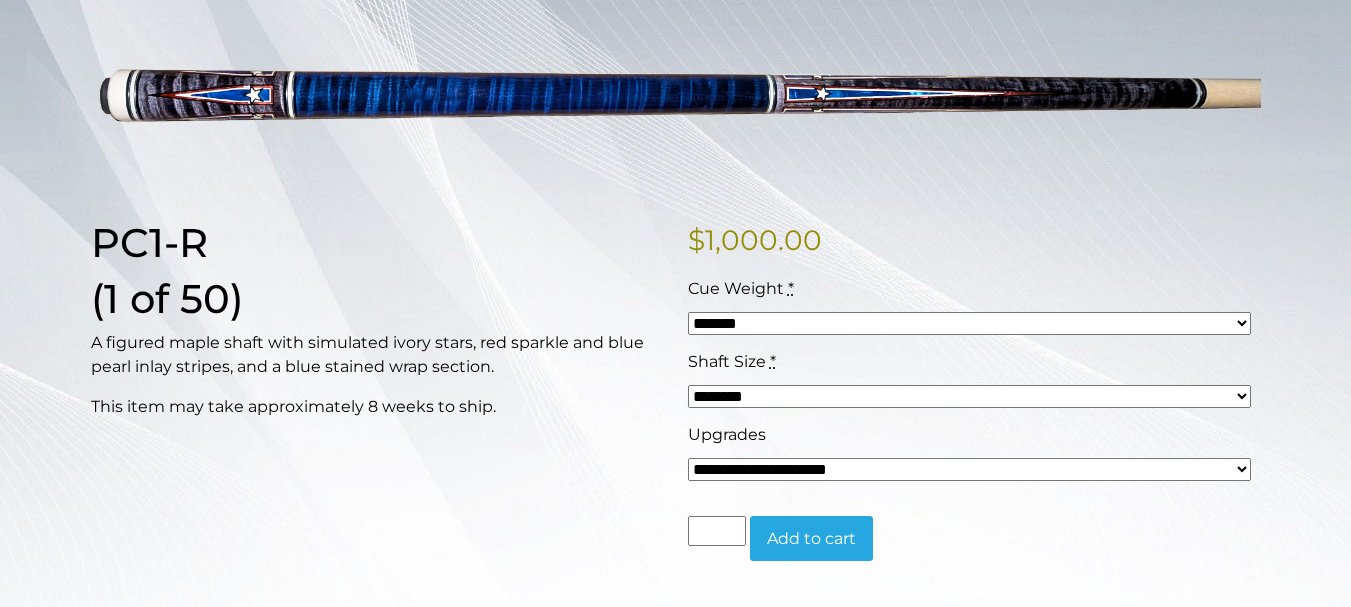 click on "**********" at bounding box center (969, 469) 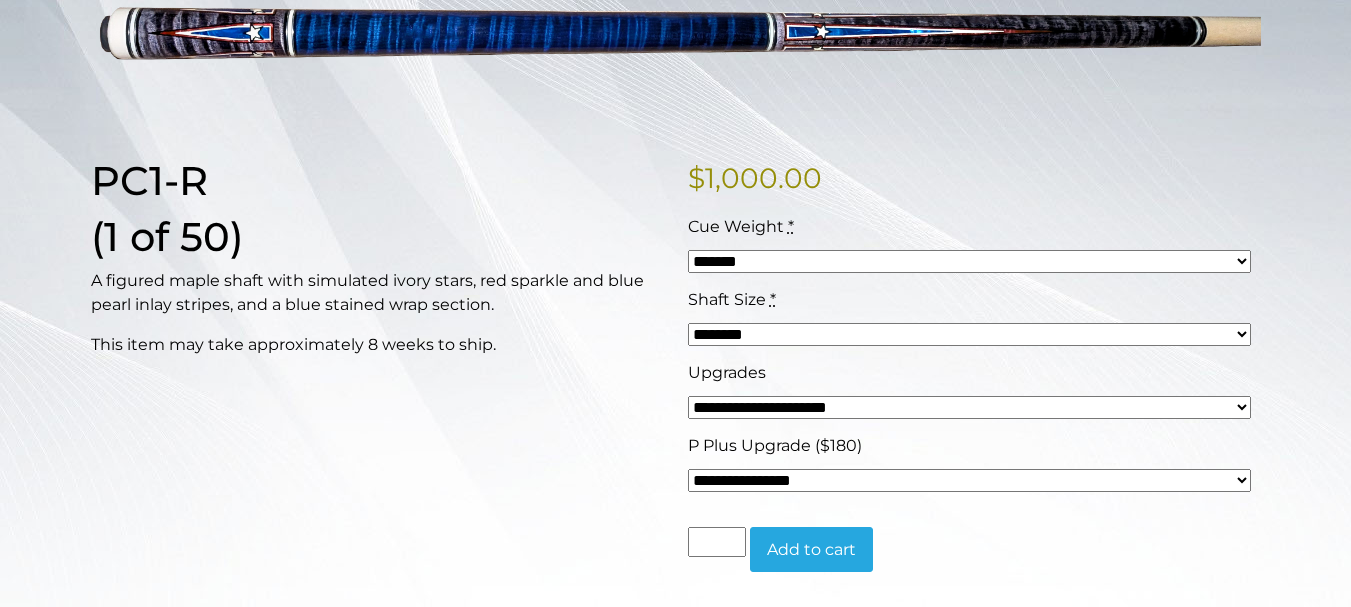 scroll, scrollTop: 365, scrollLeft: 0, axis: vertical 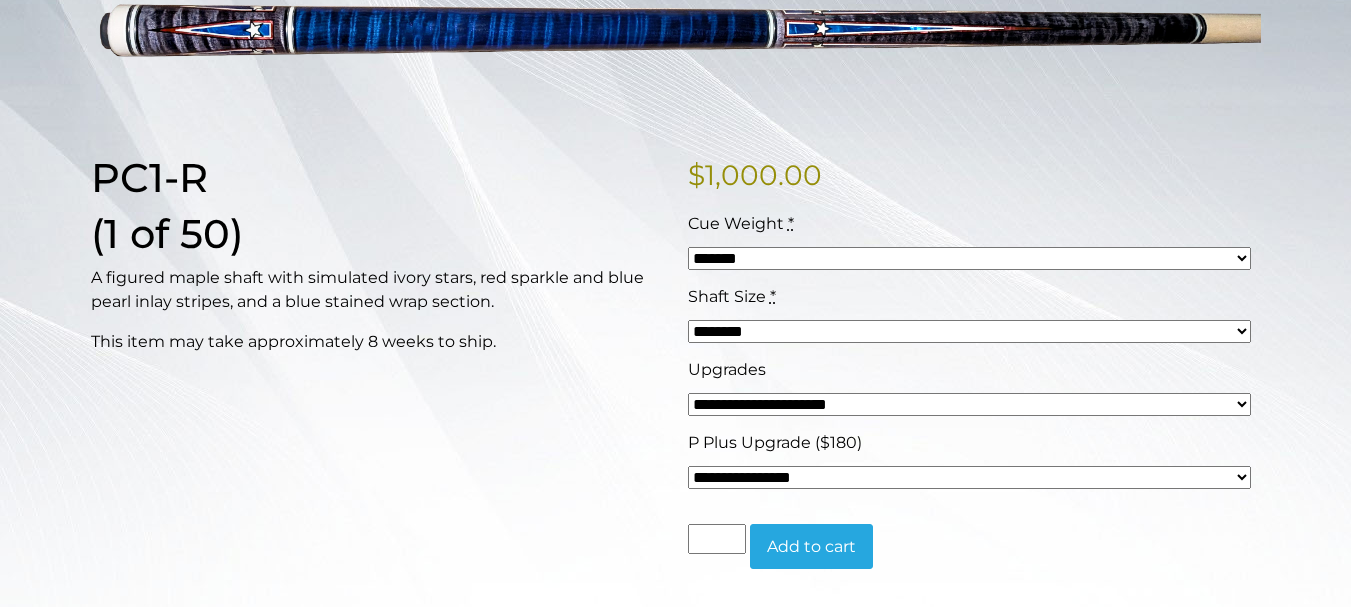 click on "**********" at bounding box center [969, 477] 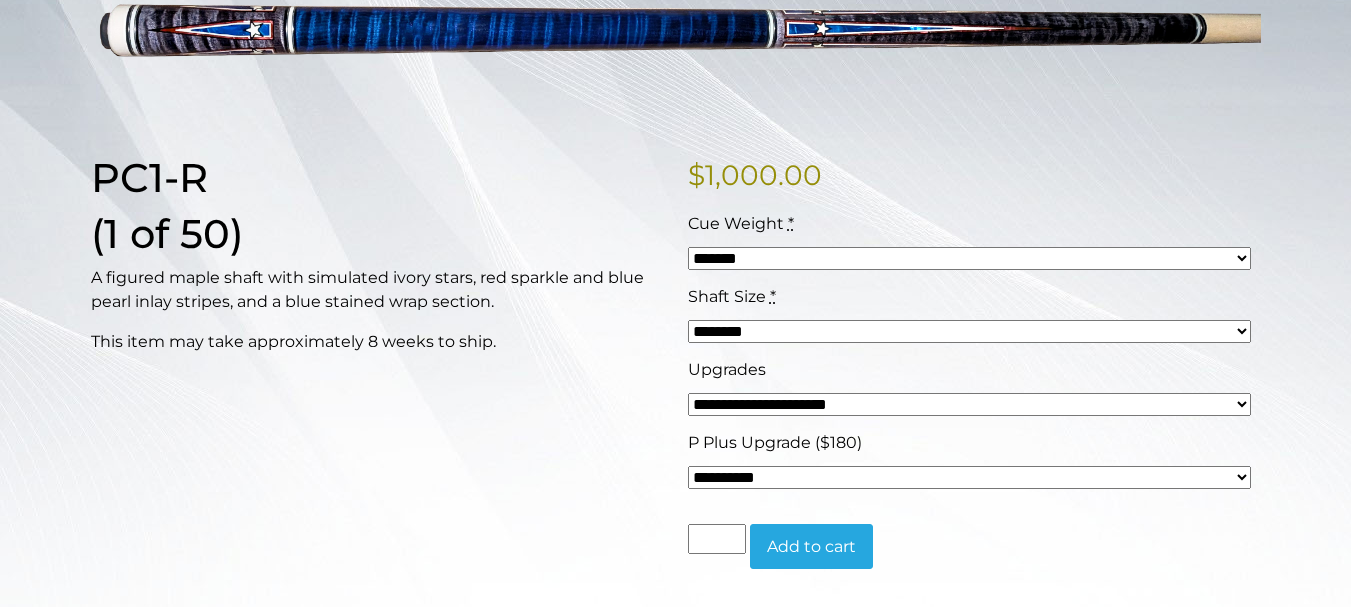click on "**********" at bounding box center (969, 477) 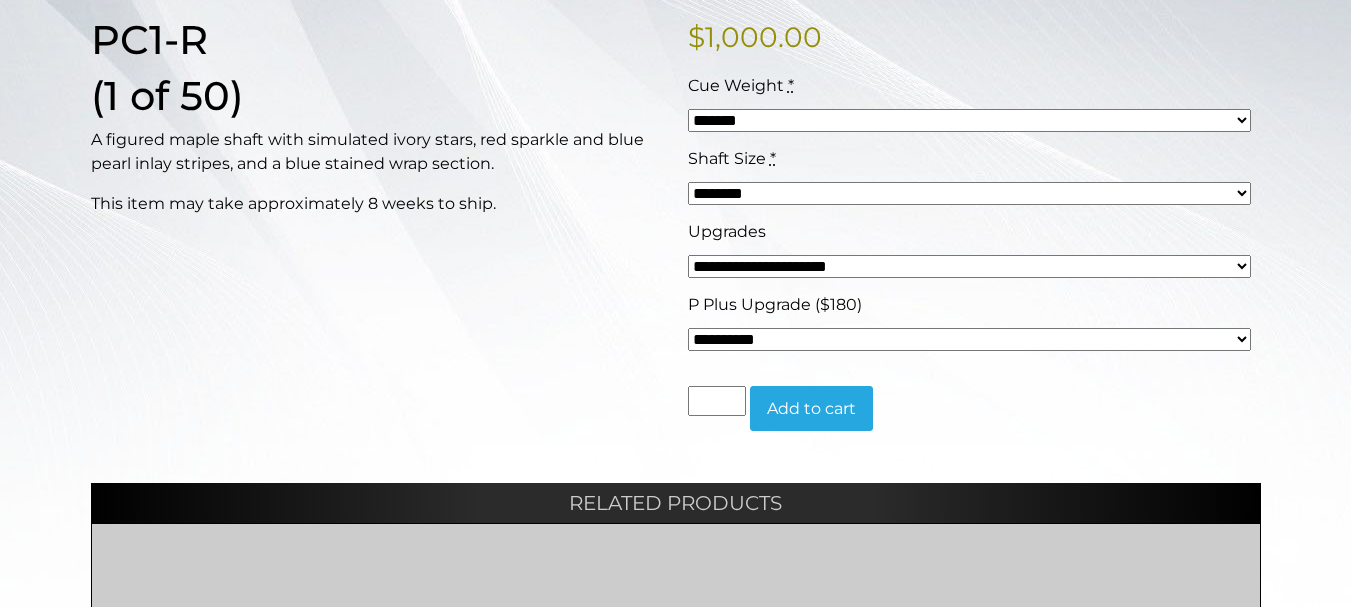 scroll, scrollTop: 496, scrollLeft: 0, axis: vertical 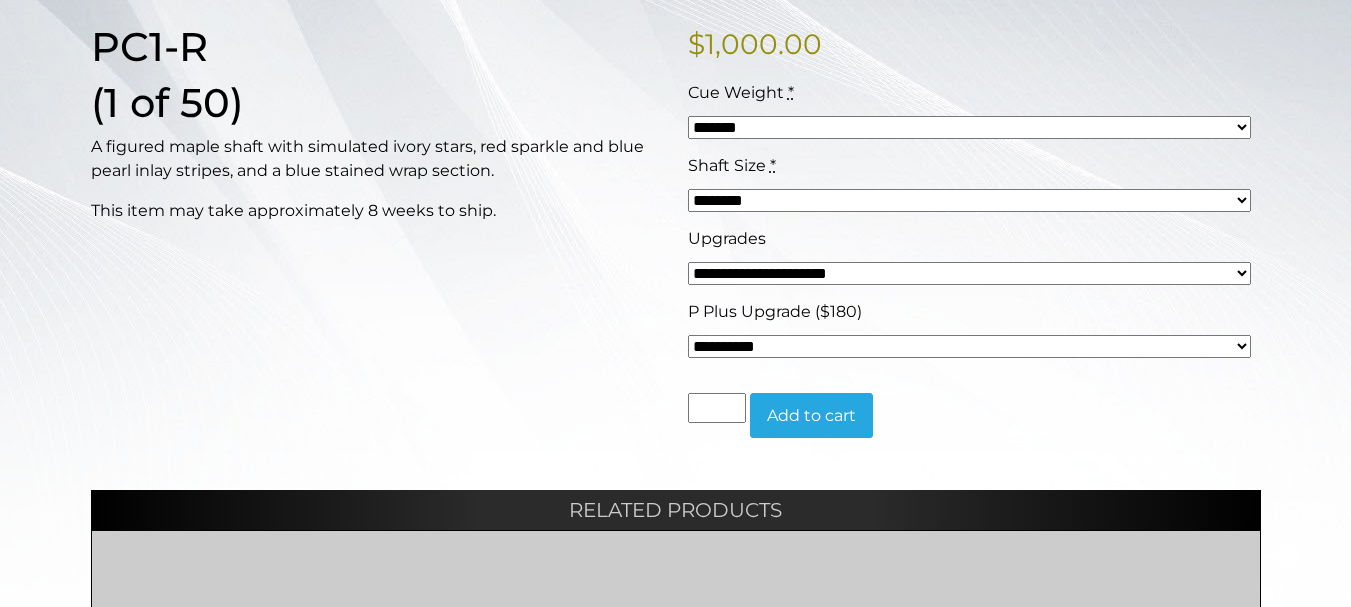click on "Add to cart" at bounding box center (811, 416) 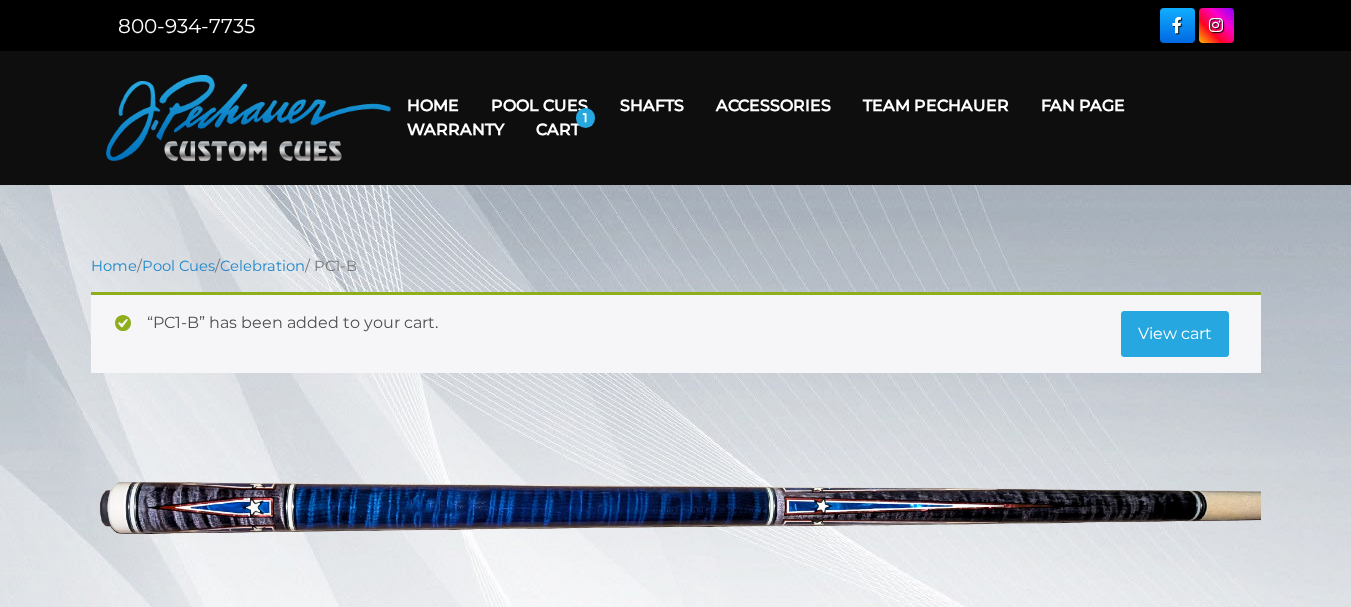 scroll, scrollTop: 0, scrollLeft: 0, axis: both 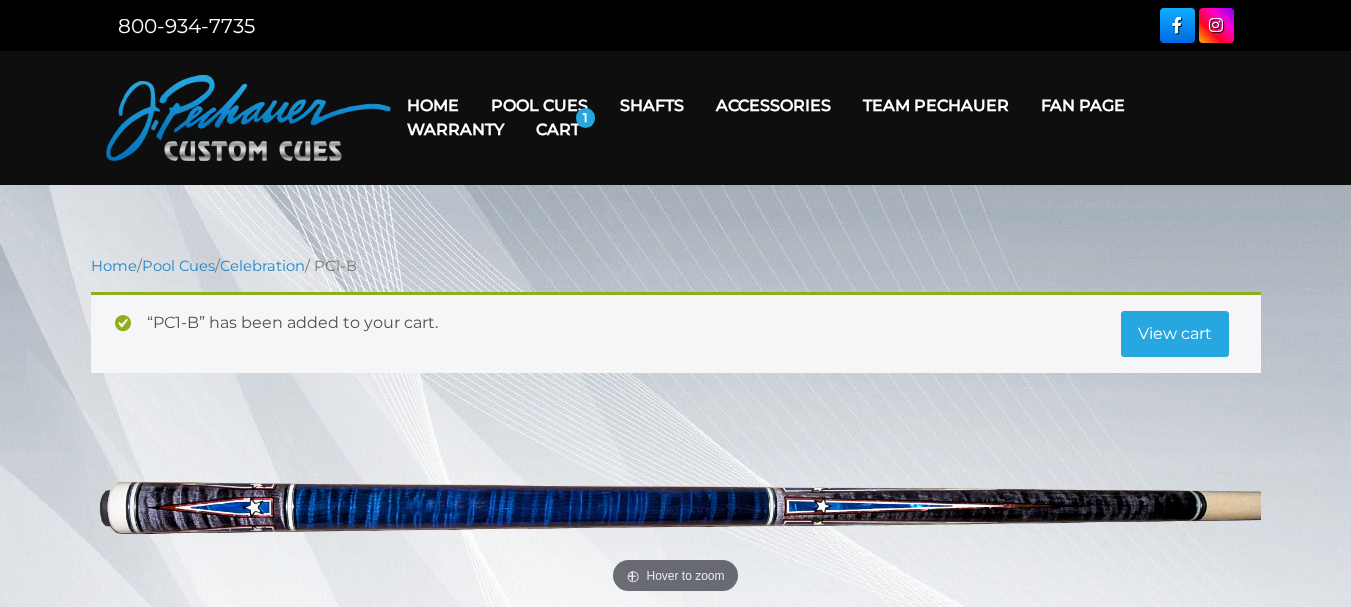 click on "View cart" at bounding box center (1175, 334) 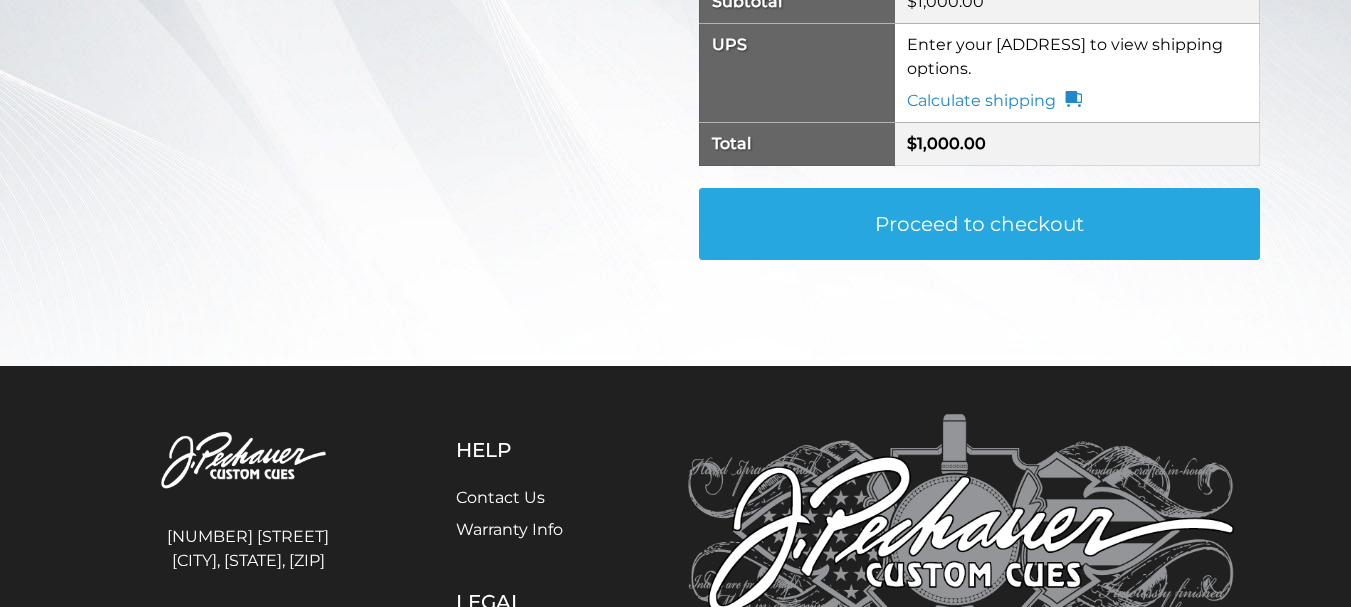 scroll, scrollTop: 600, scrollLeft: 0, axis: vertical 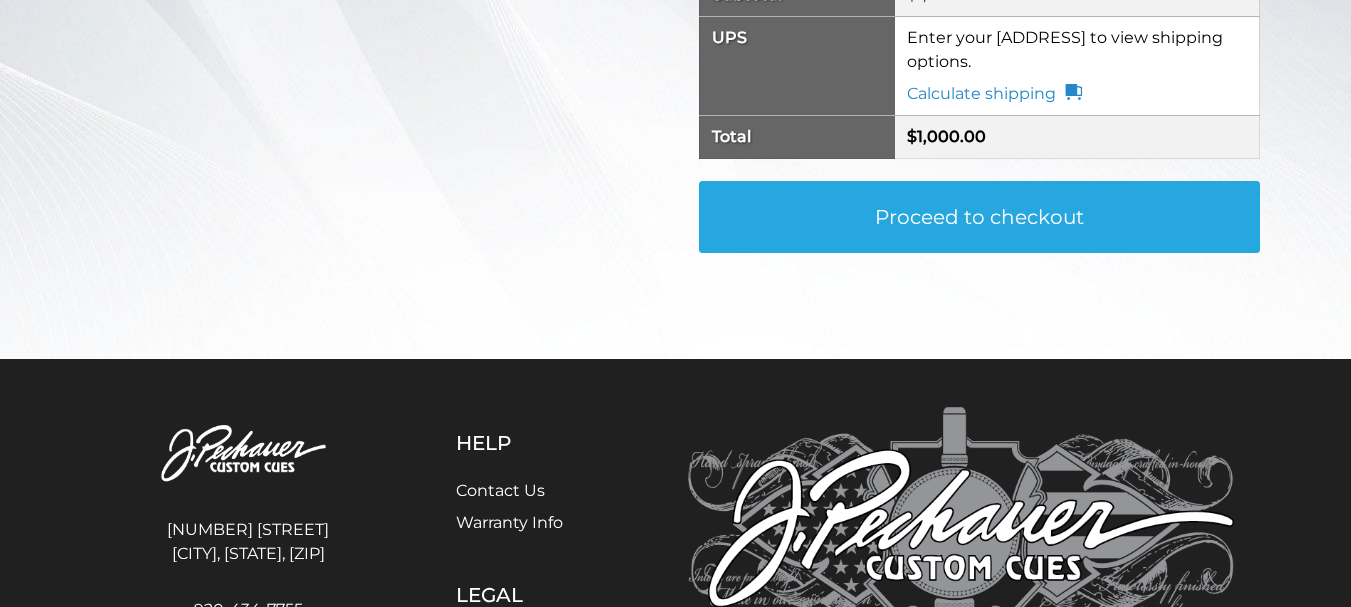 click on "Proceed to checkout" at bounding box center [979, 217] 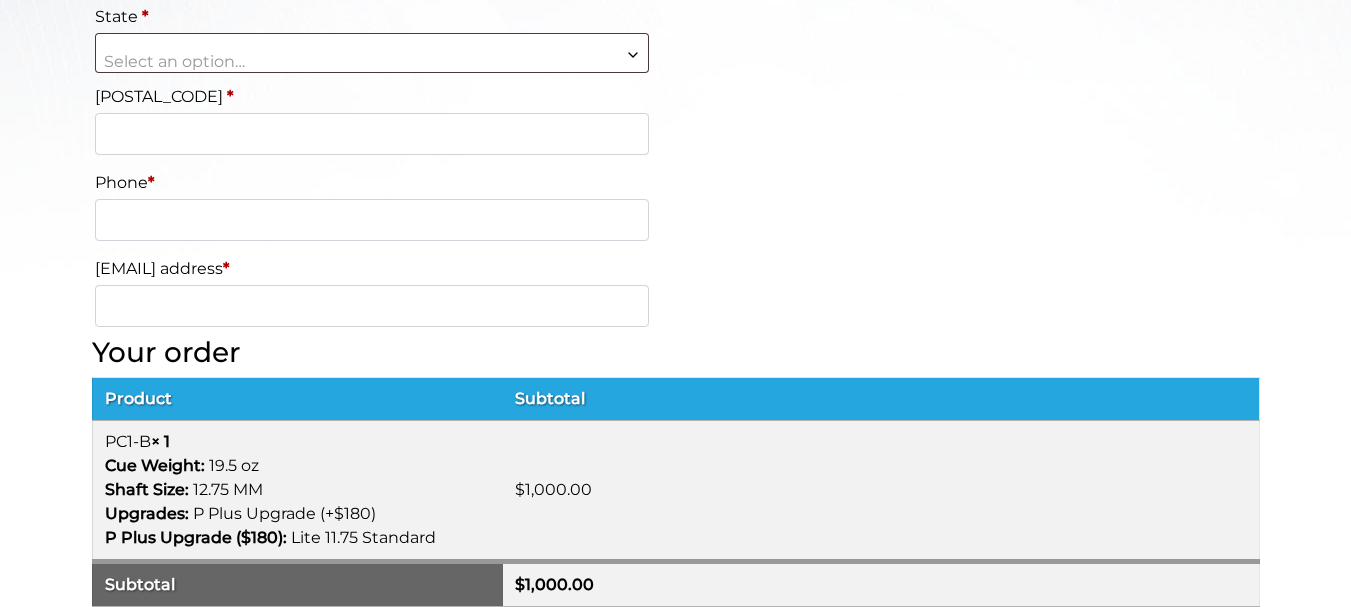 scroll, scrollTop: 844, scrollLeft: 0, axis: vertical 